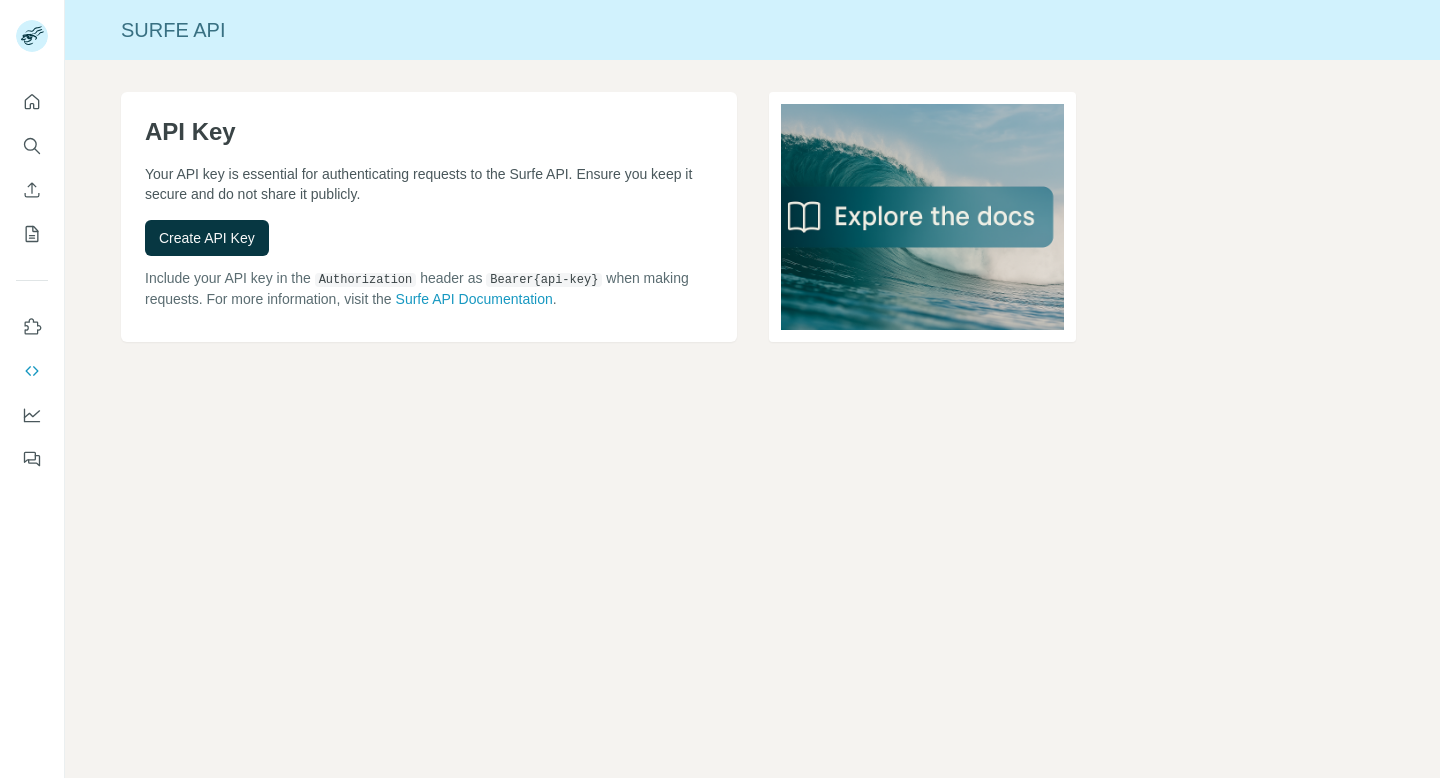 scroll, scrollTop: 0, scrollLeft: 0, axis: both 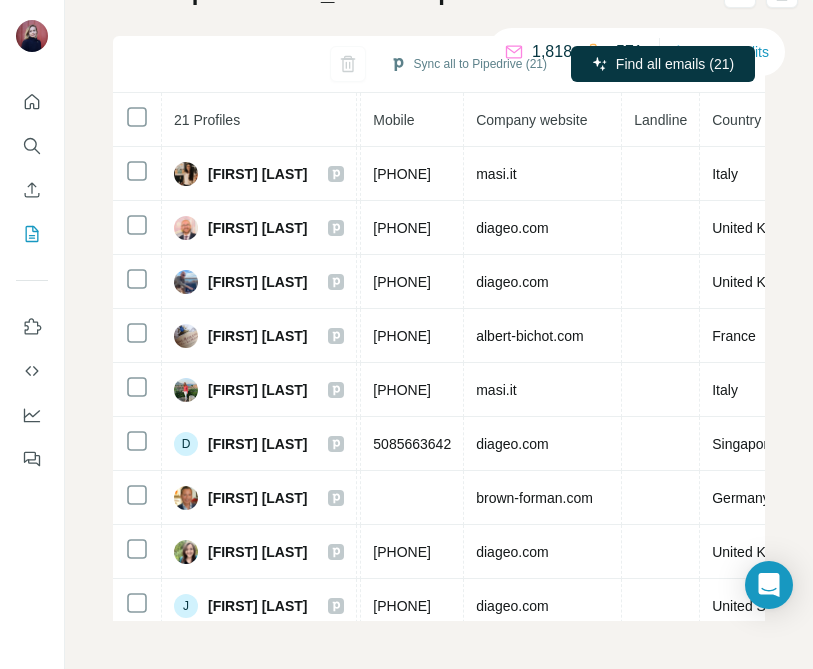 click on "My lists / List Export: TFWA_Wine & Spirits - 06/08/2025 15:03 1,818 571 Buy credits List Export: TFWA_Wine & Spirits - 06/08/2025 15:03 Enrichment is done Sync all to Pipedrive (21) Find all emails (21) 21 Profiles Status LinkedIn Job title Company Email Mobile Company website Landline Country Alessia Pasotti Found LinkedIn Wine Hospitality Marketing & Communication Specialist Masi Agricola alessia.pasotti@masi.it +393460131868 masi.it Italy Andrew Cowan Found LinkedIn Managing Director, Diageo Global Travel Diageo andrew.cowan@diageo.com +447833248422 diageo.com United Kingdom Ben Murdoch Found LinkedIn Global Account Manager - Travel Retail & Northern Europe- Ron Santiago de Cuba Diageo ben.murdoch@diageo.com +447359109430 diageo.com United Kingdom BICHOT Alberic Found LinkedIn PRESIDENT / CEO Maison Albert BICHOT alberic.bichot@albert-bichot.com +33380243737 albert-bichot.com France Cristina Valenza Found LinkedIn Head of communication Masi Agricola cristina.valenza@masi.it +393388850758 masi.it Italy D J" at bounding box center (439, 334) 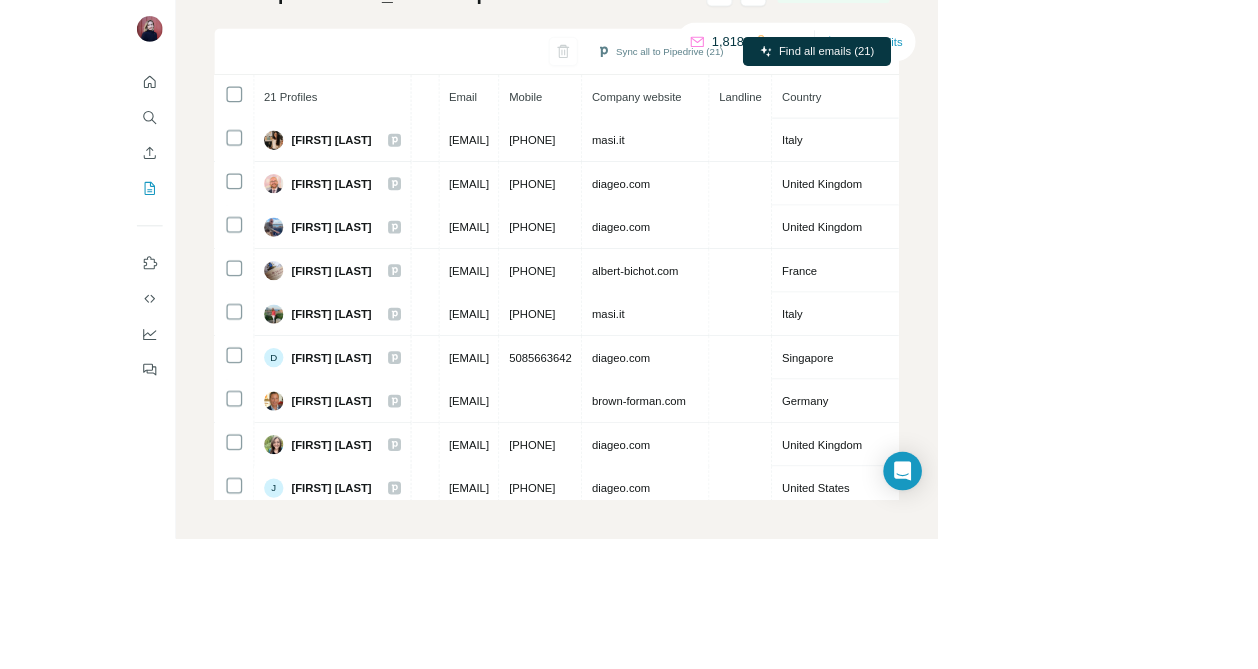 scroll, scrollTop: 170, scrollLeft: 0, axis: vertical 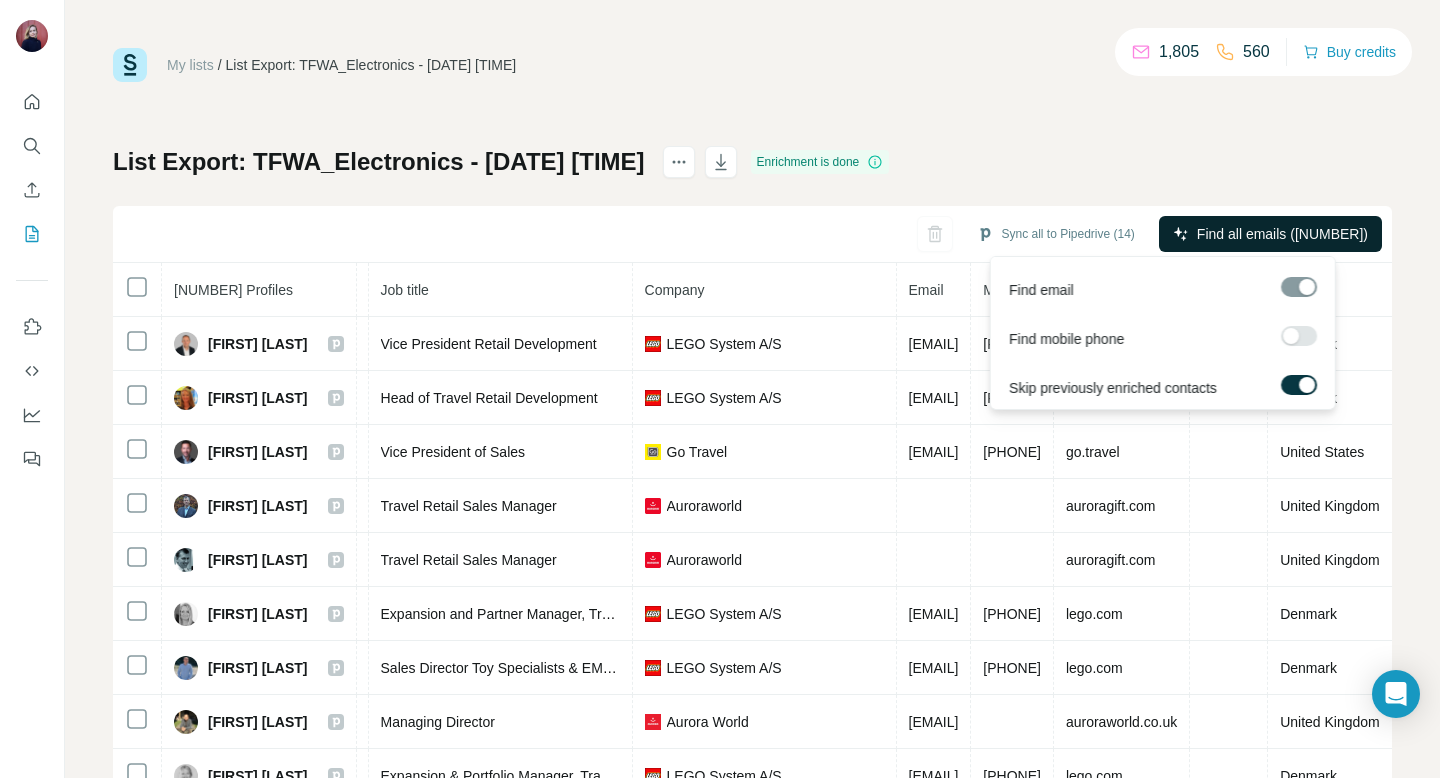 click on "Find all emails (14)" at bounding box center [1282, 234] 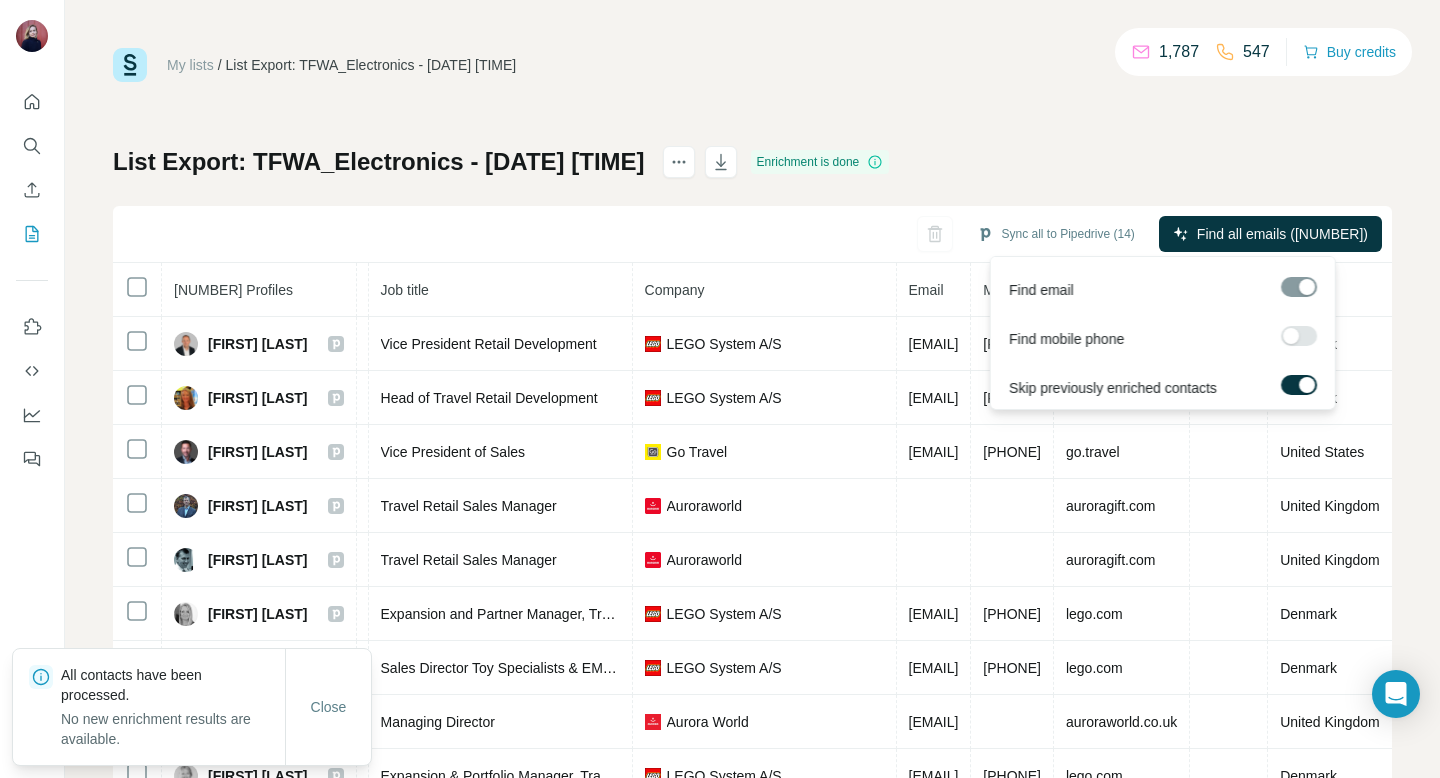 click on "Find email" at bounding box center [1163, 285] 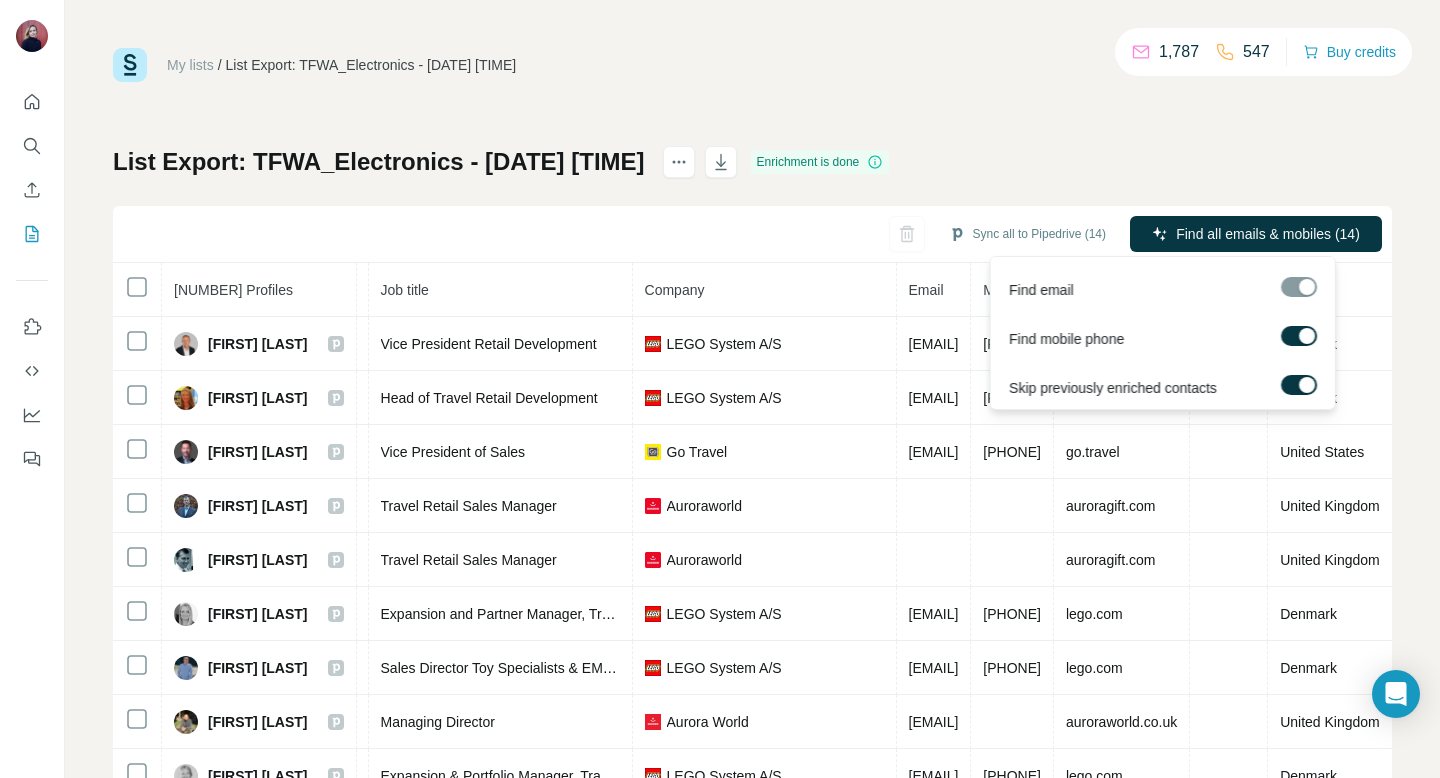 click at bounding box center (1307, 336) 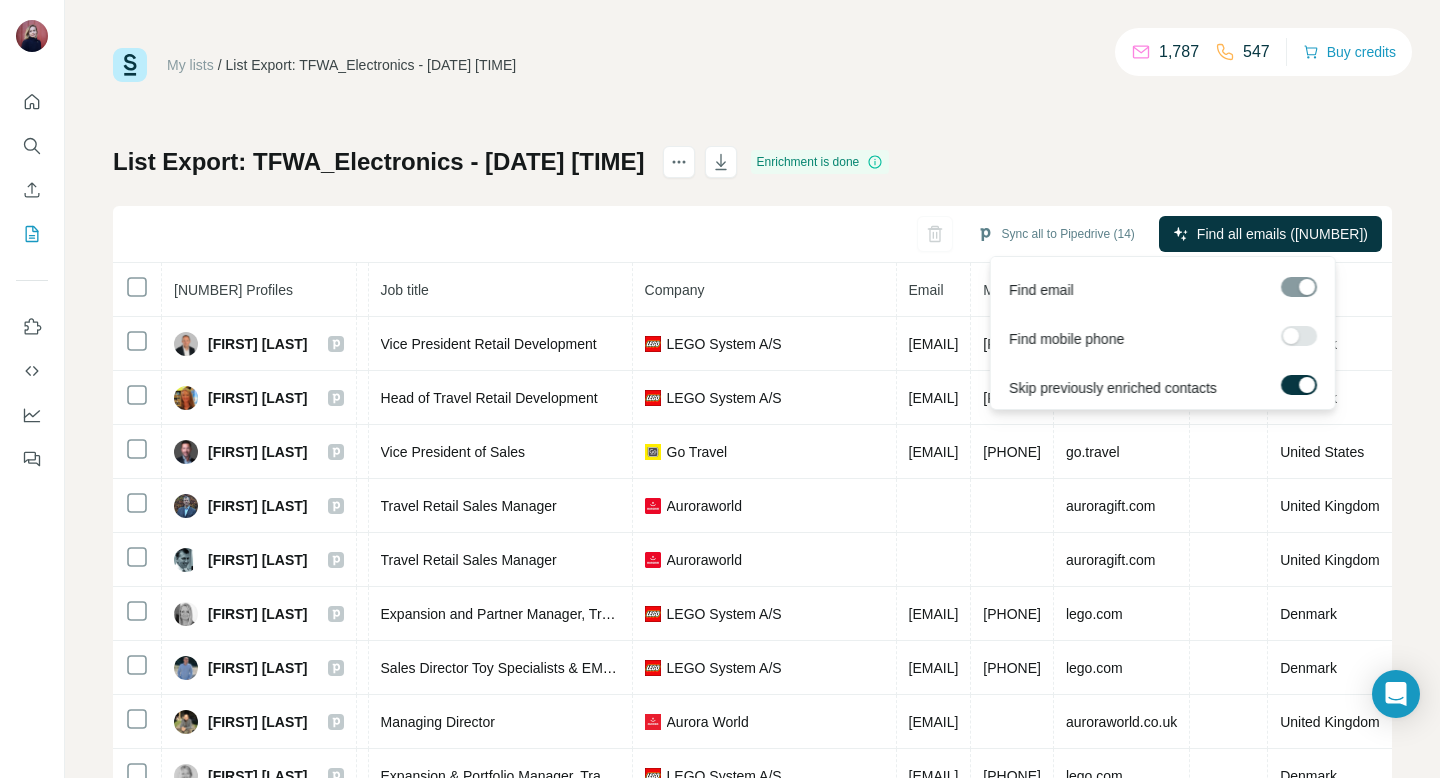 click at bounding box center [1299, 287] 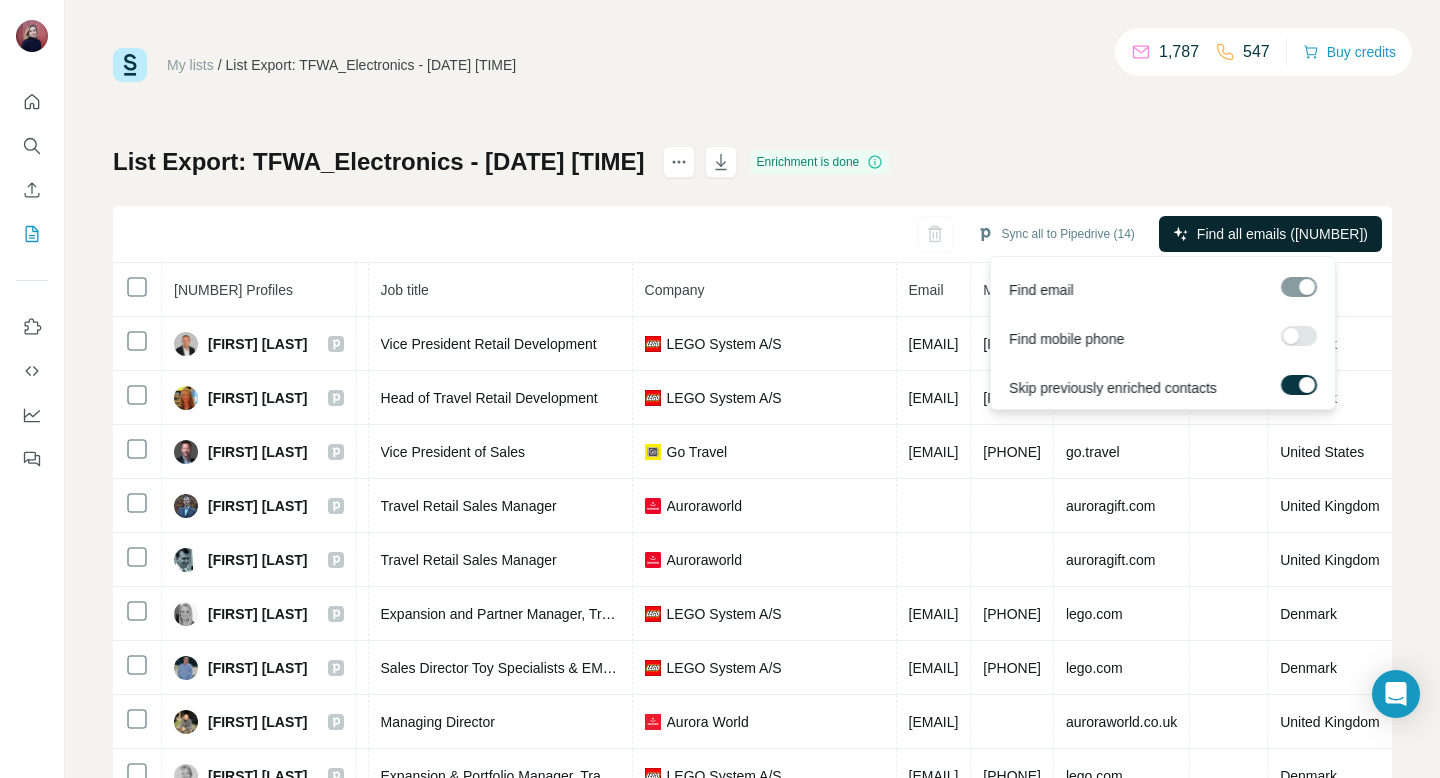 click on "Find all emails (14)" at bounding box center [1282, 234] 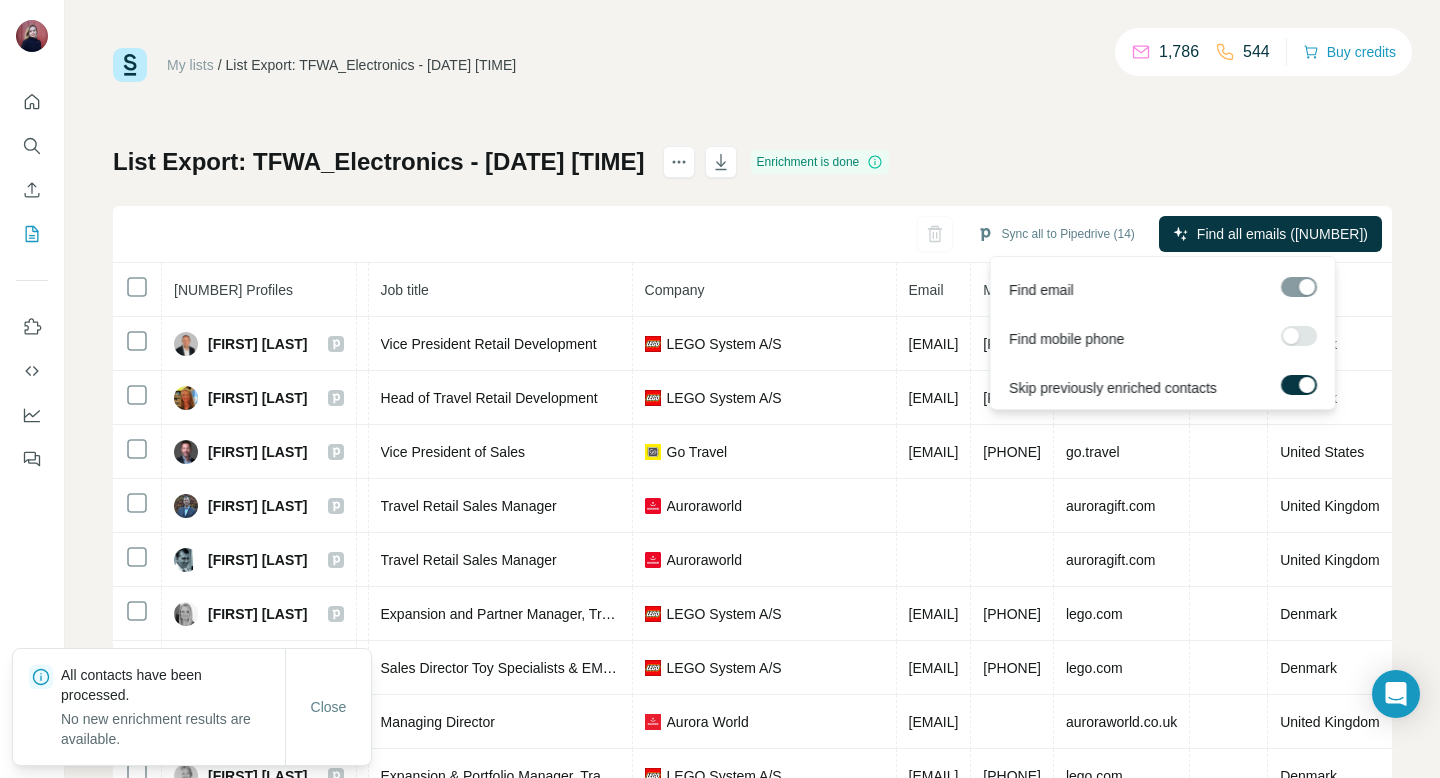 click on "Find all emails (14)" at bounding box center [1282, 234] 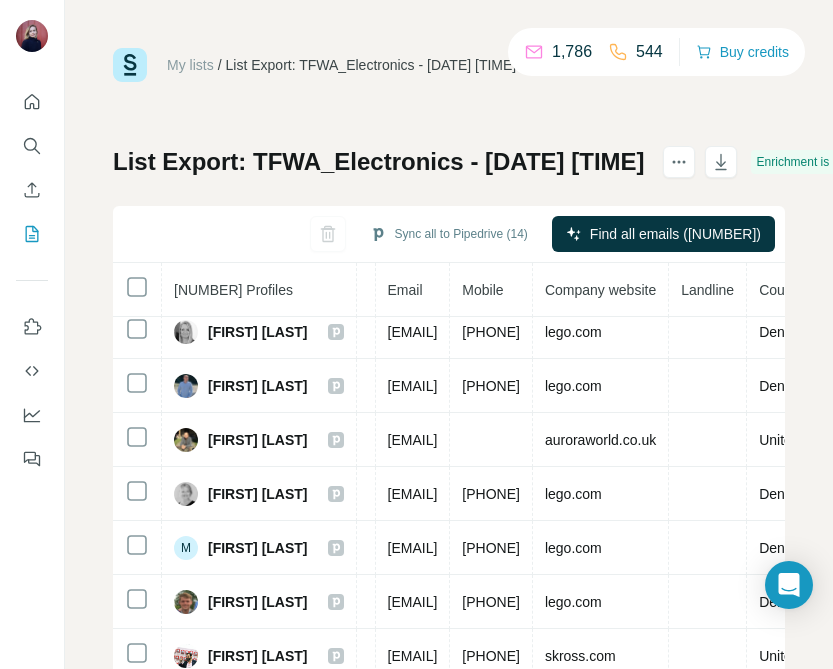 scroll, scrollTop: 293, scrollLeft: 745, axis: both 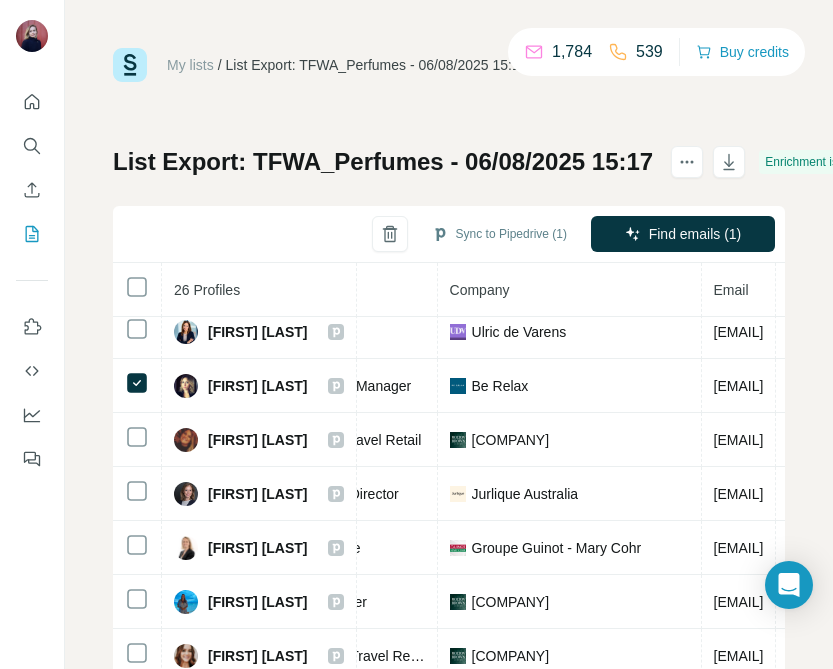click on "My lists / List Export: TFWA_Perfumes - 06/08/2025 15:17 1,784 539 Buy credits List Export: TFWA_Perfumes - 06/08/2025 15:17 Enrichment is done Sync to Pipedrive (1) Find emails (1) 26 Profiles Status LinkedIn Job title Company Email Mobile Company website Landline Country Olívia Juhász Found LinkedIn Travel Retail Store Manager Molton Brown olviajuhsz@moltonbrown.co.uk +447400229566 moltonbrown.co.uk United Kingdom Amanda Riches Found LinkedIn General Manager UK/Europe Jurlique Australia ariches@jurlique.com.au +15167241362 jurlique.com.au United Kingdom Andrew Franklin Found LinkedIn Travel Retail Country Manager - United Kingdom Molton Brown a.franklin@moltonbrown.co.uk +447450907964 moltonbrown.co.uk United Kingdom Angela Rivett Email found LinkedIn Head of Retail (AD) Molton Brown angela.rivett@moltonbrown.co.uk moltonbrown.co.uk United Kingdom Catherine Brient Found LinkedIn Business development europe Talika catherine@talika.fr +33650671180 talika.fr France Chris Hodge Email found LinkedIn Found J S" at bounding box center (449, 334) 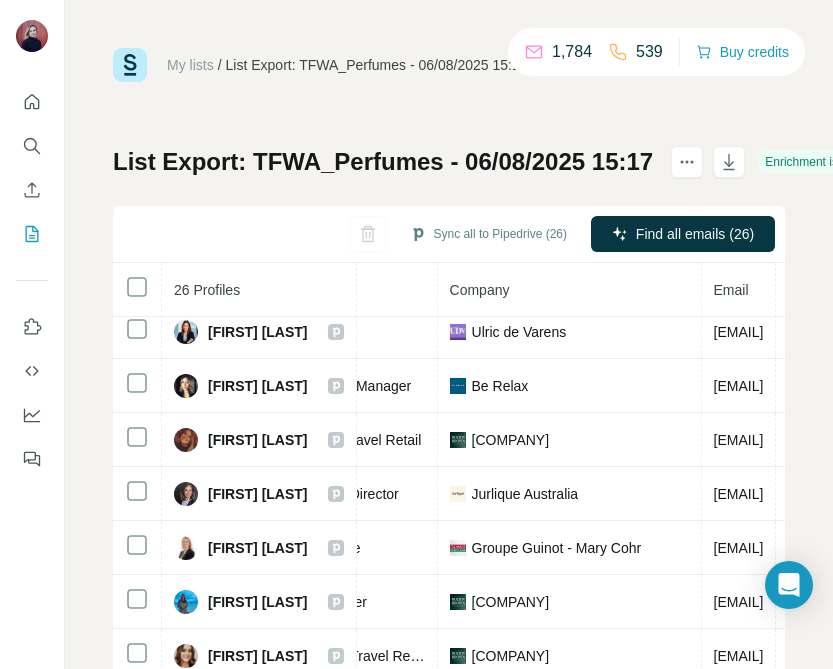 click on "My lists / List Export: TFWA_Perfumes - 06/08/2025 15:17 1,784 539 Buy credits List Export: TFWA_Perfumes - 06/08/2025 15:17 Enrichment is done Sync all to Pipedrive (26) Find all emails (26) 26 Profiles Status LinkedIn Job title Company Email Mobile Company website Landline Country Olívia Juhász Found LinkedIn Travel Retail Store Manager Molton Brown olviajuhsz@moltonbrown.co.uk +447400229566 moltonbrown.co.uk United Kingdom Amanda Riches Found LinkedIn General Manager UK/Europe Jurlique Australia ariches@jurlique.com.au +15167241362 jurlique.com.au United Kingdom Andrew Franklin Found LinkedIn Travel Retail Country Manager - United Kingdom Molton Brown a.franklin@moltonbrown.co.uk +447450907964 moltonbrown.co.uk United Kingdom Angela Rivett Email found LinkedIn Head of Retail (AD) Molton Brown angela.rivett@moltonbrown.co.uk moltonbrown.co.uk United Kingdom Catherine Brient Found LinkedIn Business development europe Talika catherine@talika.fr +33650671180 talika.fr France Chris Hodge Email found LinkedIn" at bounding box center [449, 334] 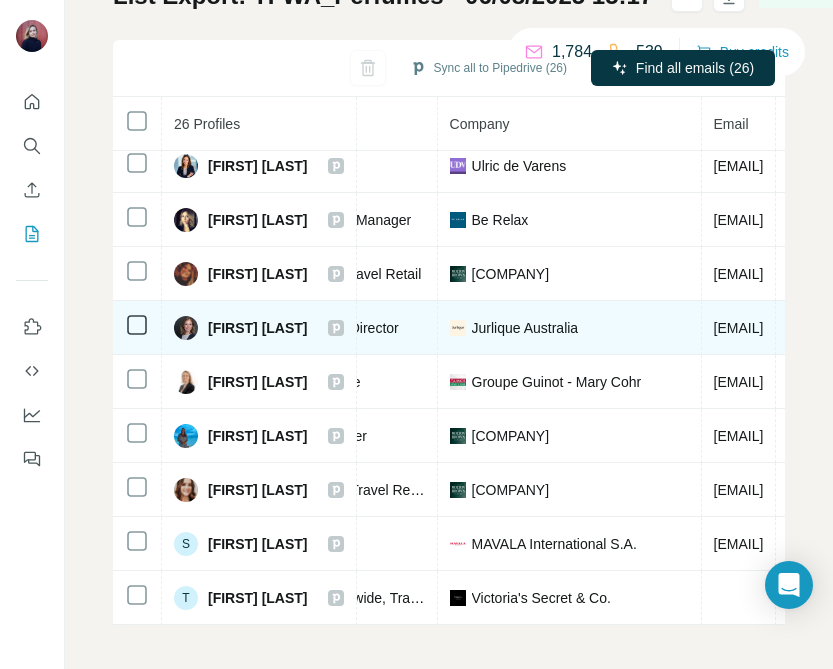 scroll, scrollTop: 185, scrollLeft: 0, axis: vertical 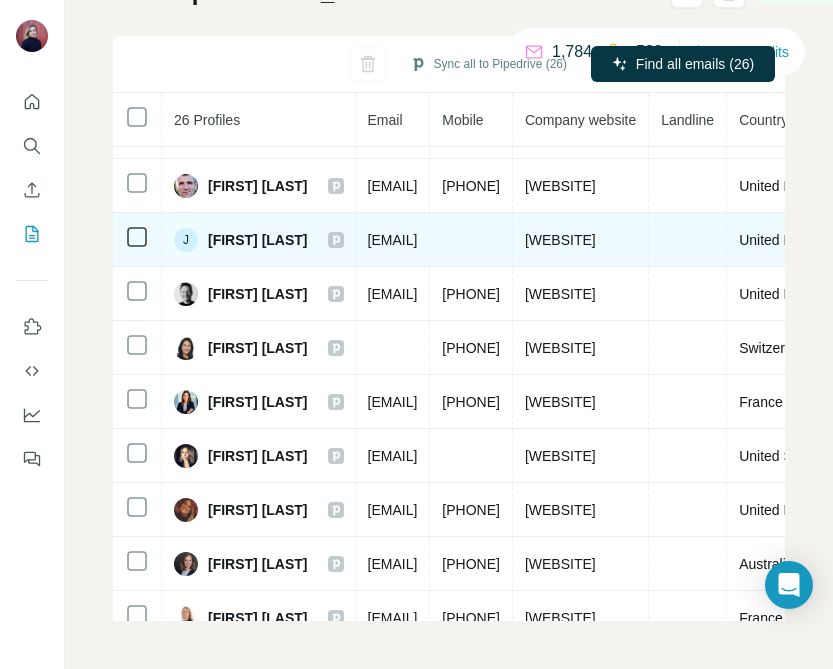 click on "jonathan.hodge@mavala.co.uk" at bounding box center (393, 240) 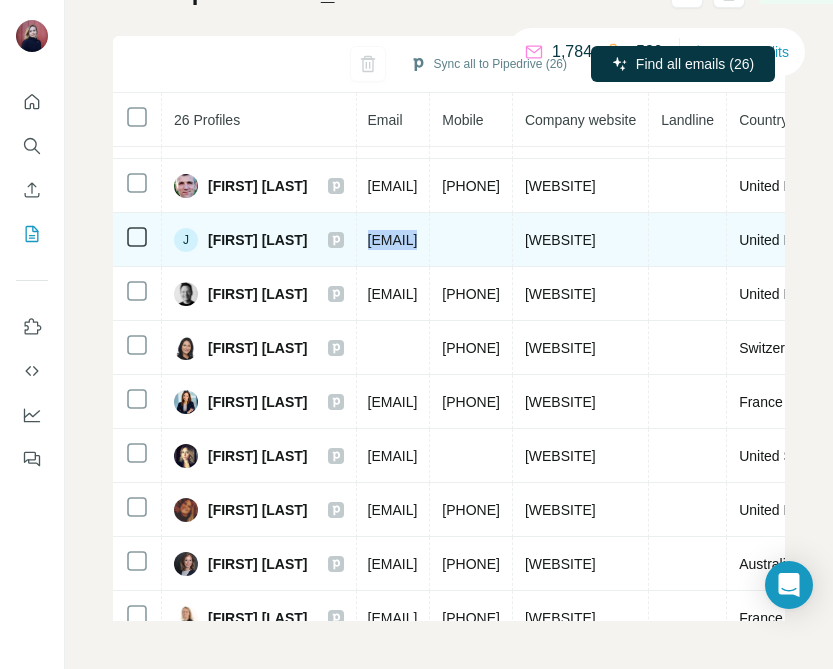click on "jonathan.hodge@mavala.co.uk" at bounding box center (393, 240) 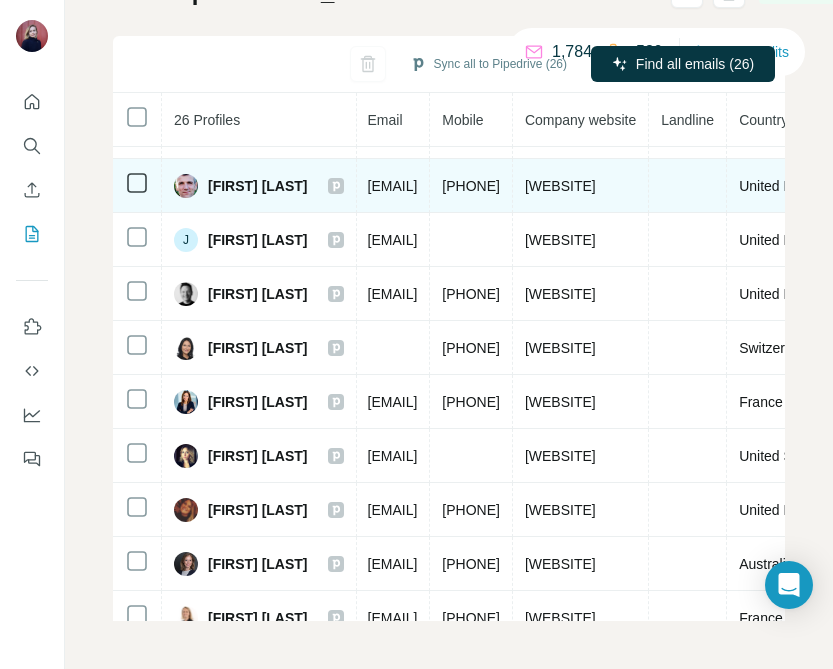 click on "jonathan.hodge@mavala.co.uk" at bounding box center [393, 186] 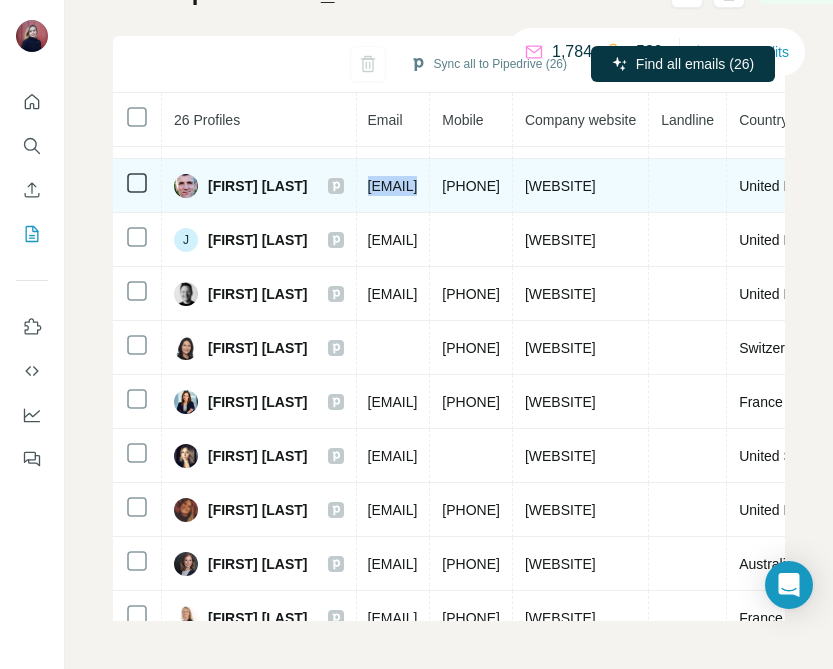 click on "jonathan.hodge@mavala.co.uk" at bounding box center [393, 186] 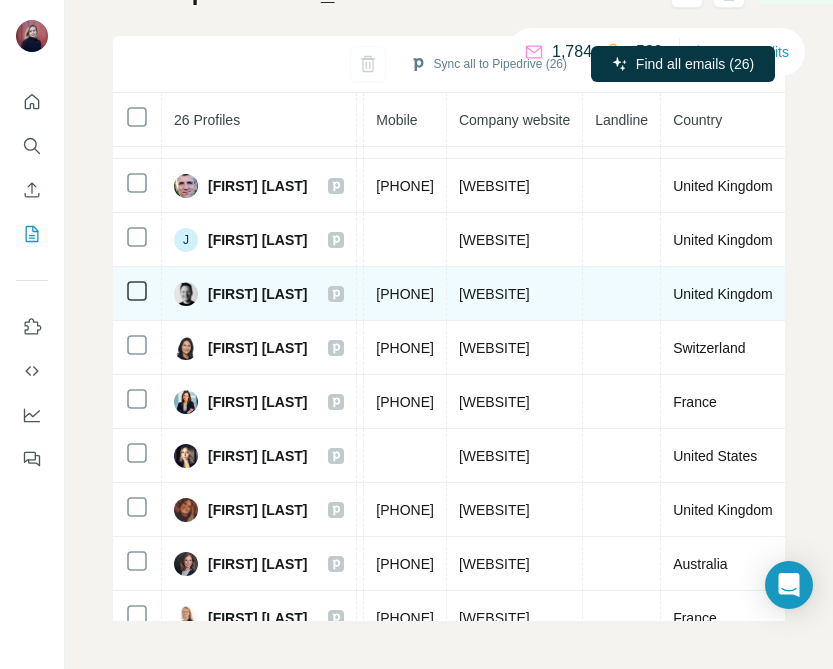scroll, scrollTop: 690, scrollLeft: 910, axis: both 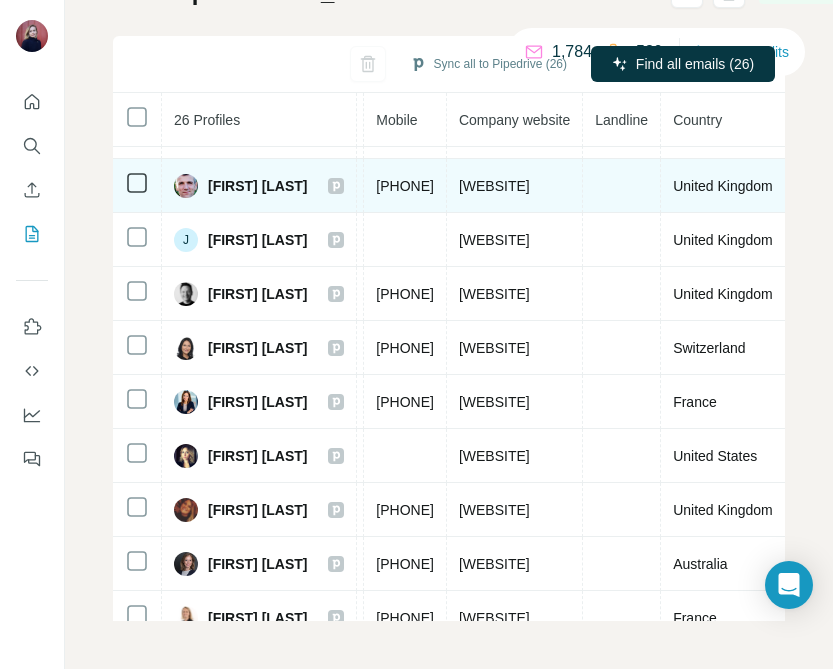 click on "+447802884745" at bounding box center (405, 186) 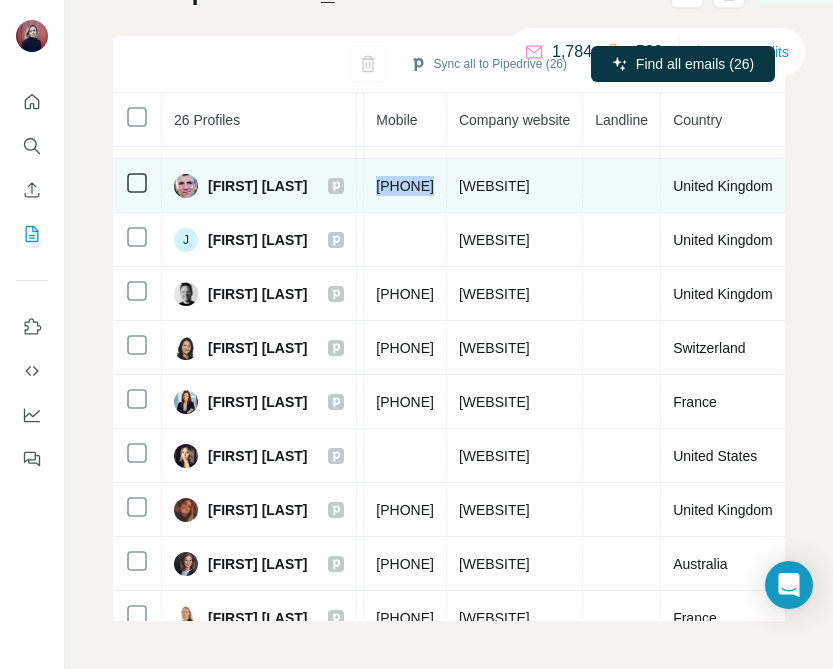 click on "+447802884745" at bounding box center [405, 186] 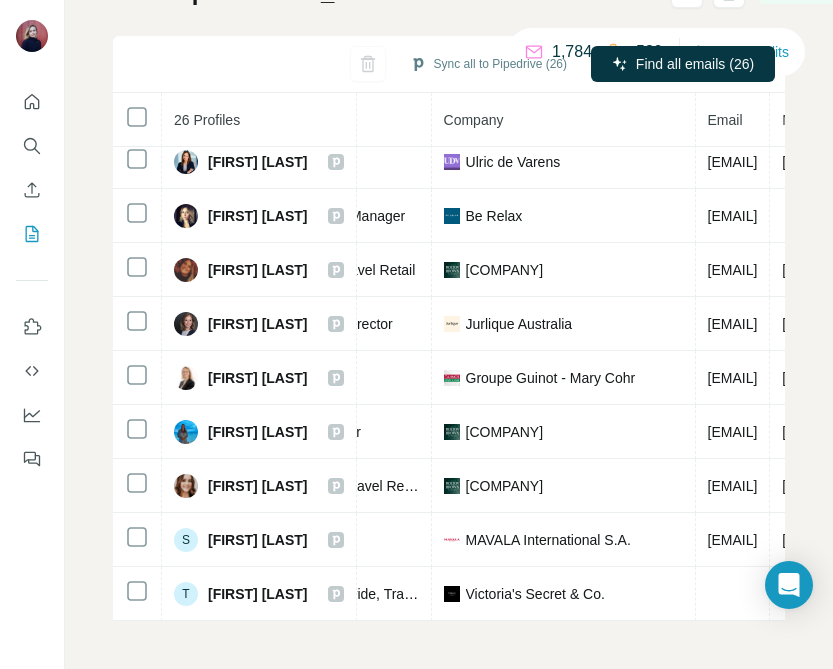 scroll, scrollTop: 0, scrollLeft: 425, axis: horizontal 